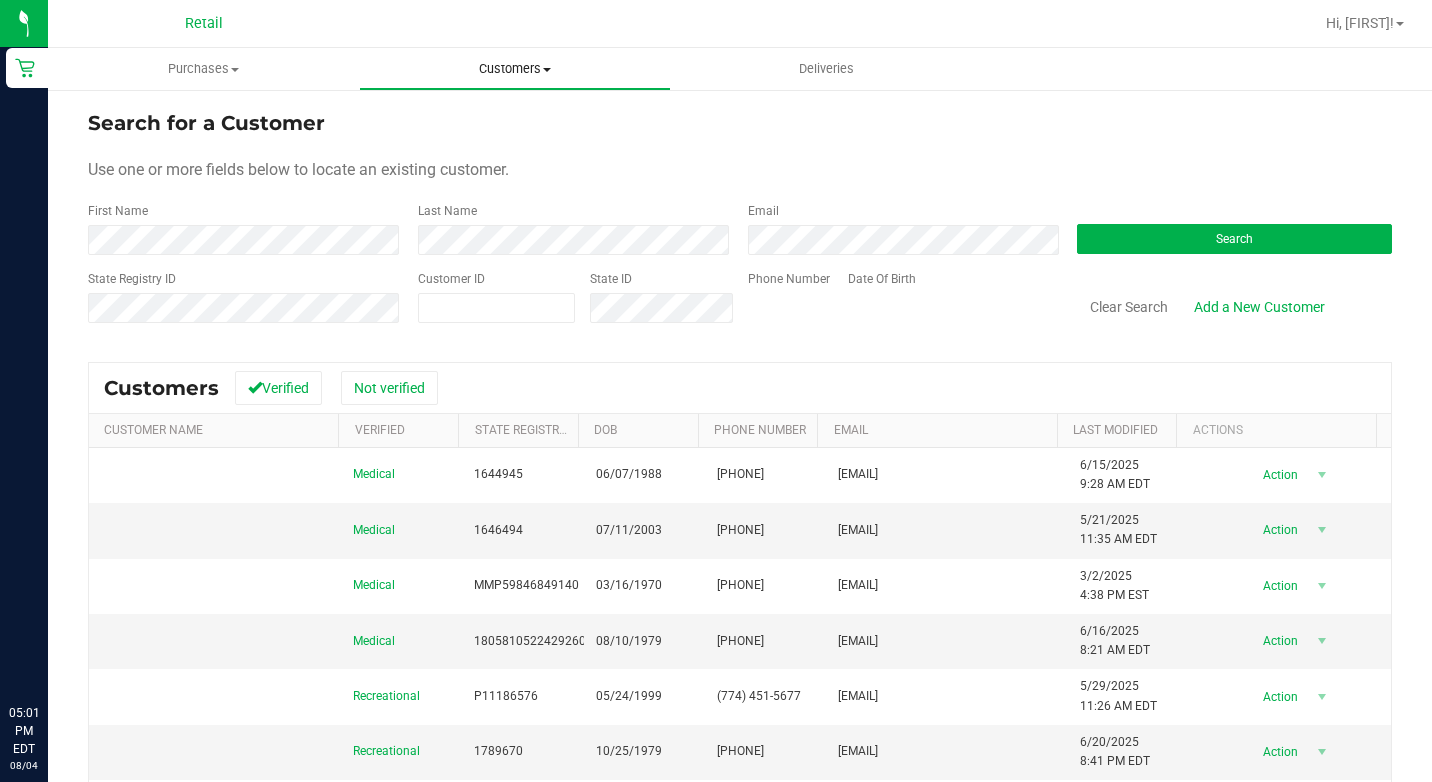 scroll, scrollTop: 0, scrollLeft: 0, axis: both 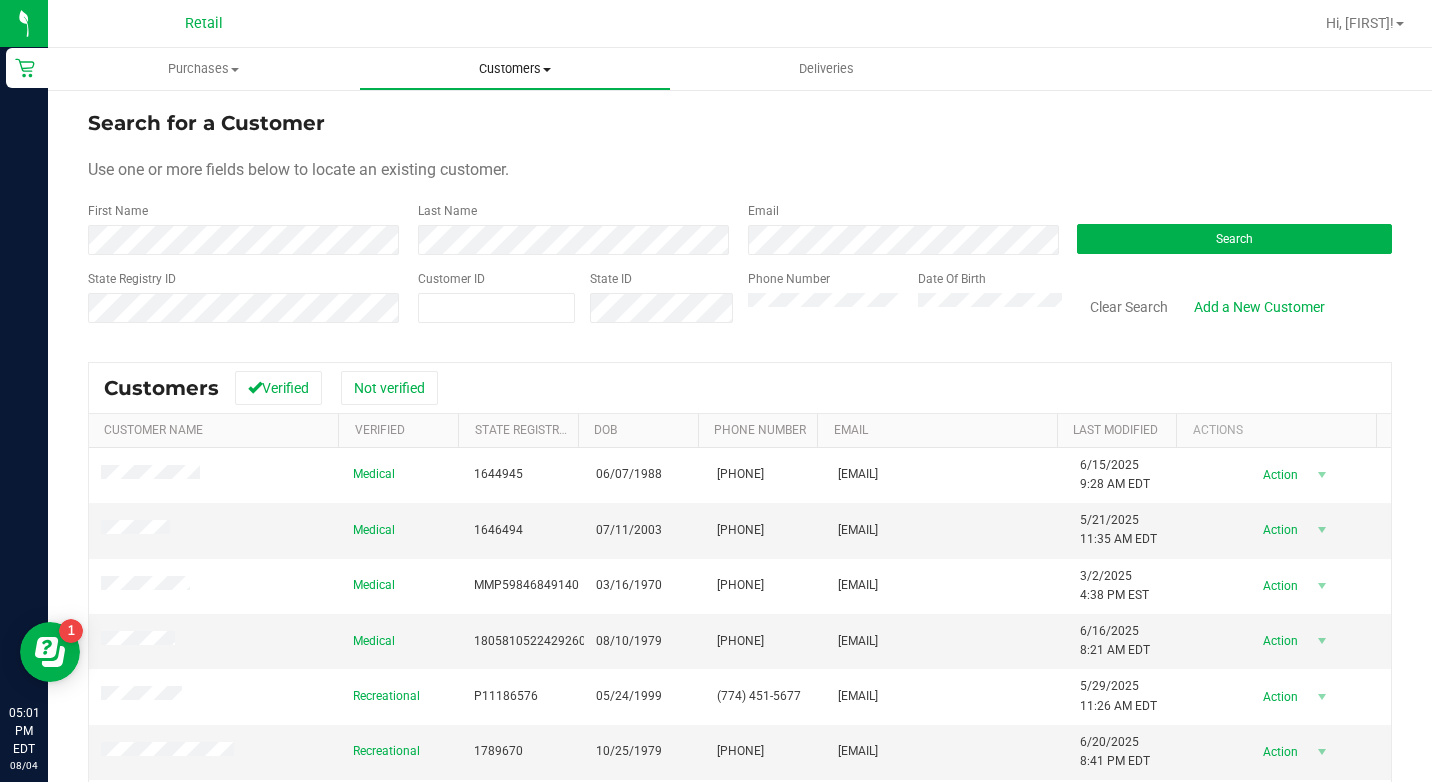 click on "Customers" at bounding box center [514, 69] 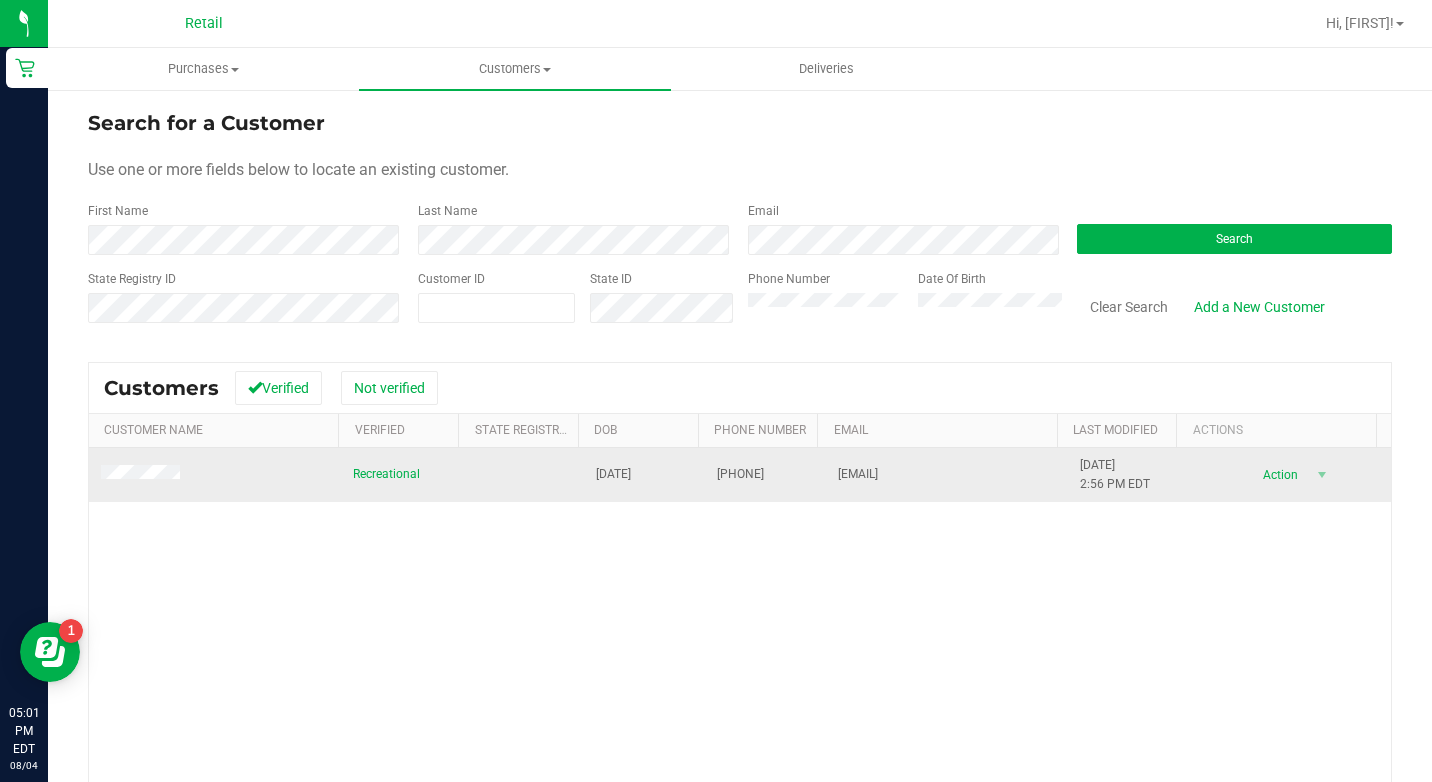 click at bounding box center [143, 475] 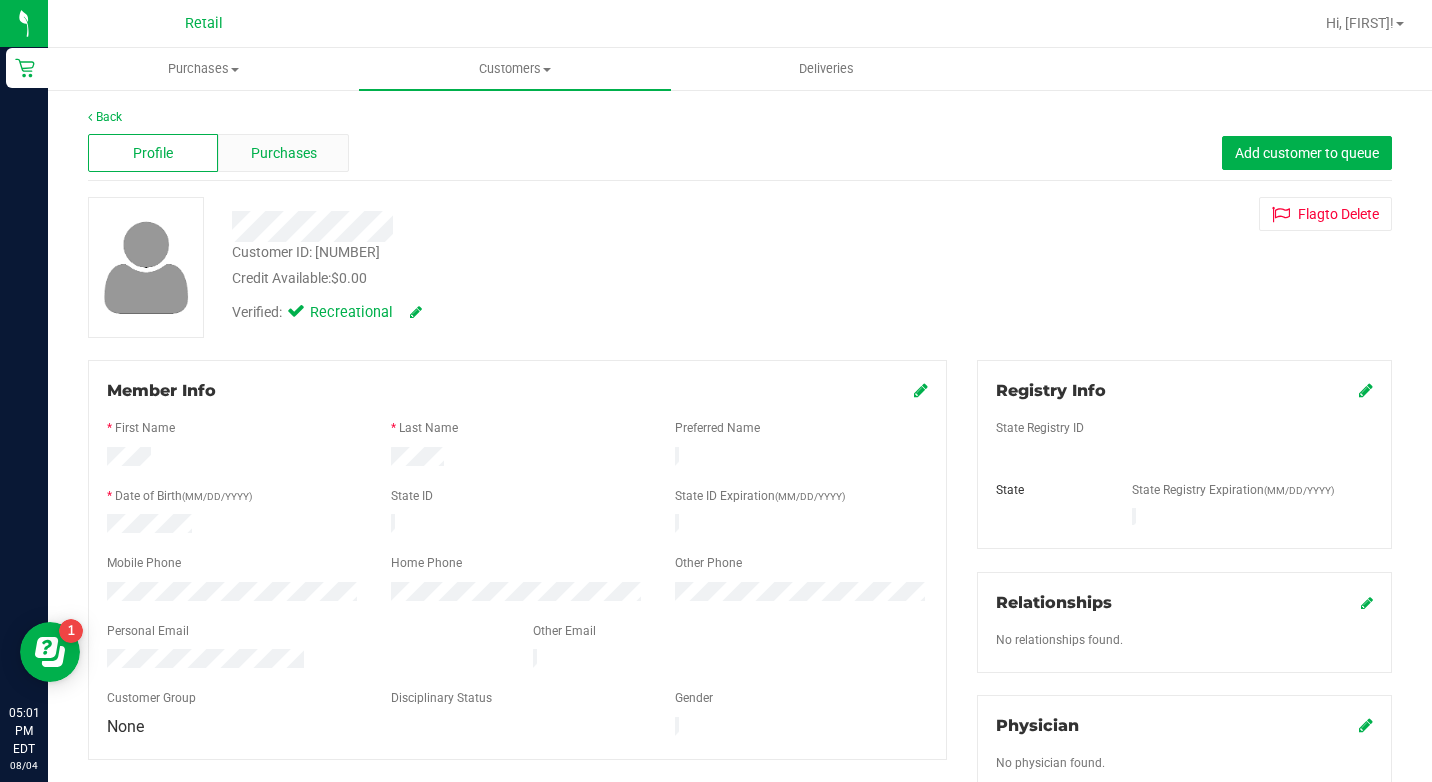 click on "Purchases" at bounding box center [283, 153] 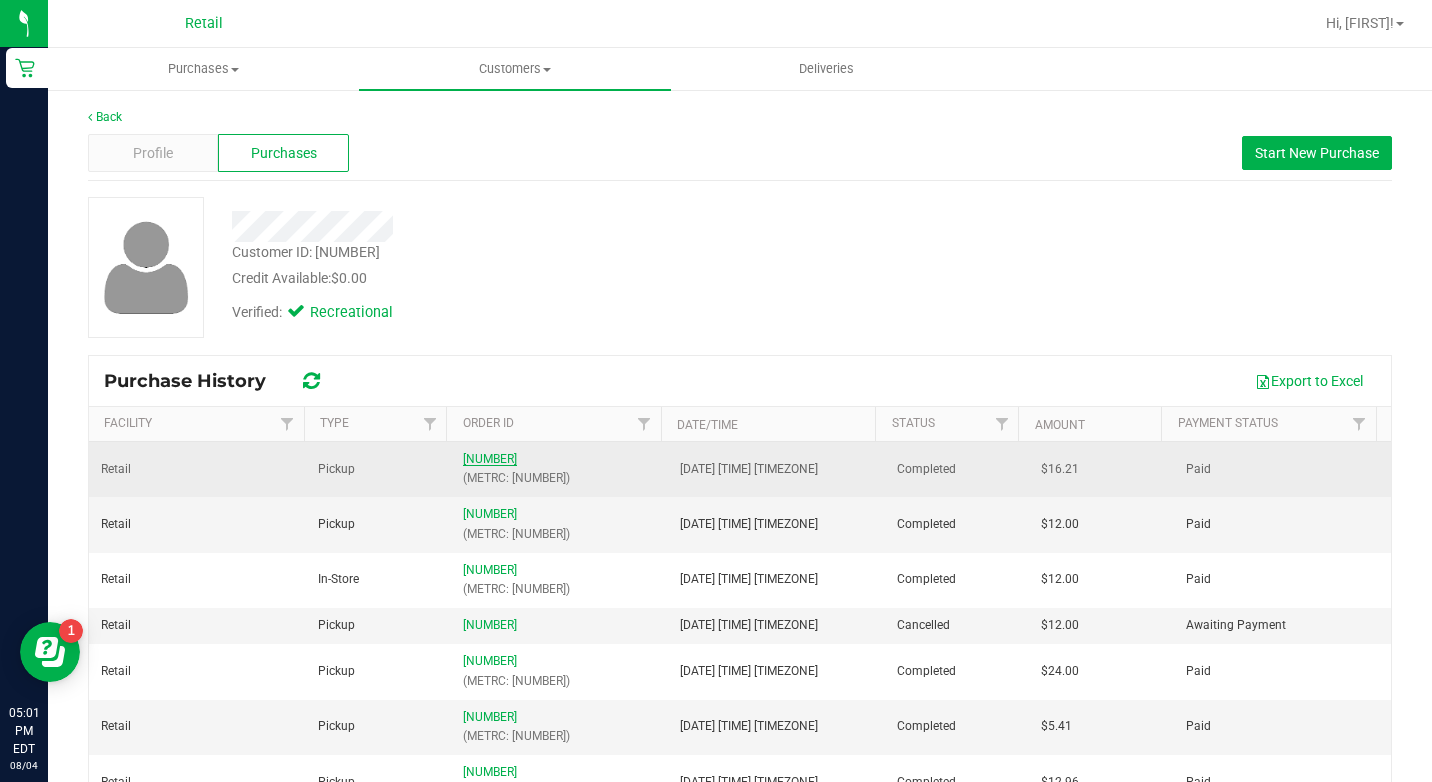 click on "[NUMBER]" at bounding box center (490, 459) 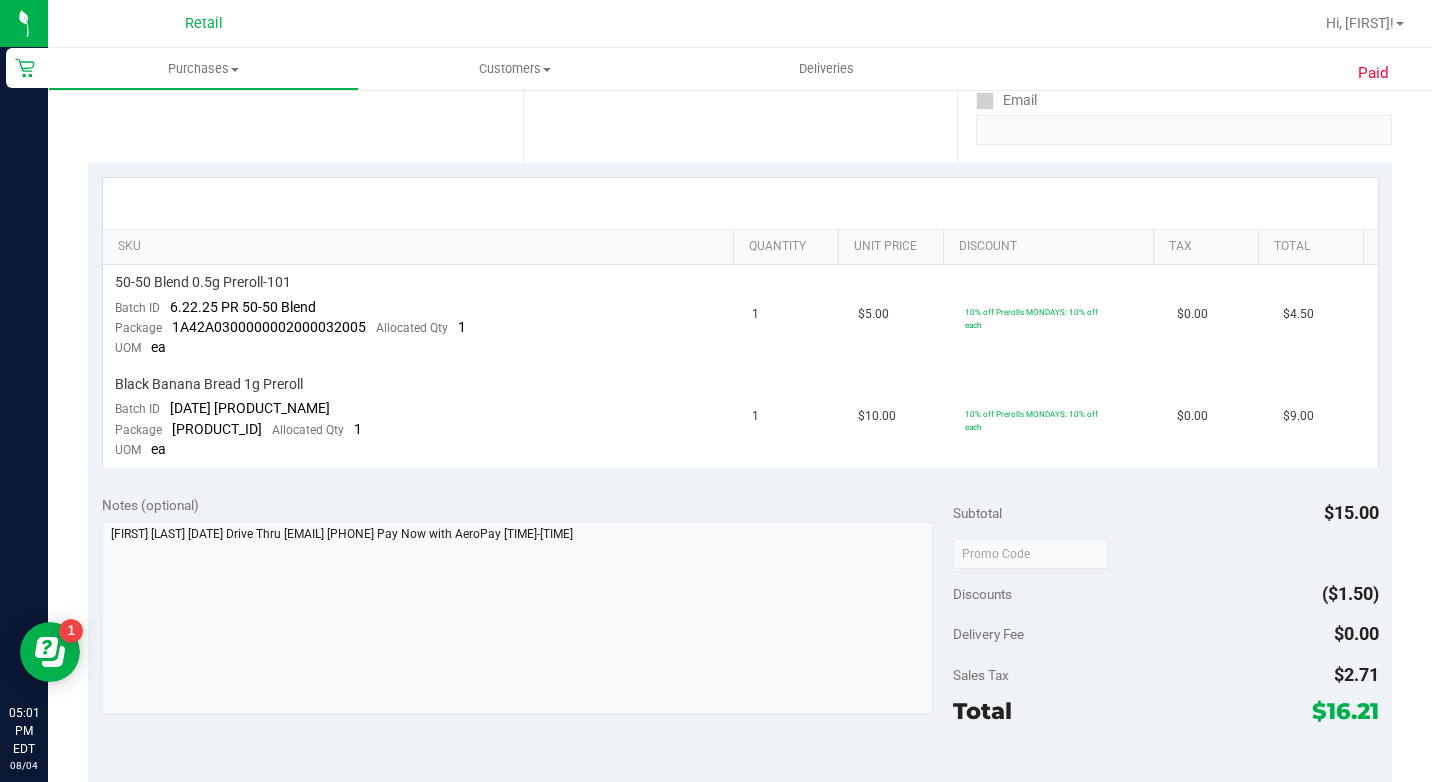scroll, scrollTop: 0, scrollLeft: 0, axis: both 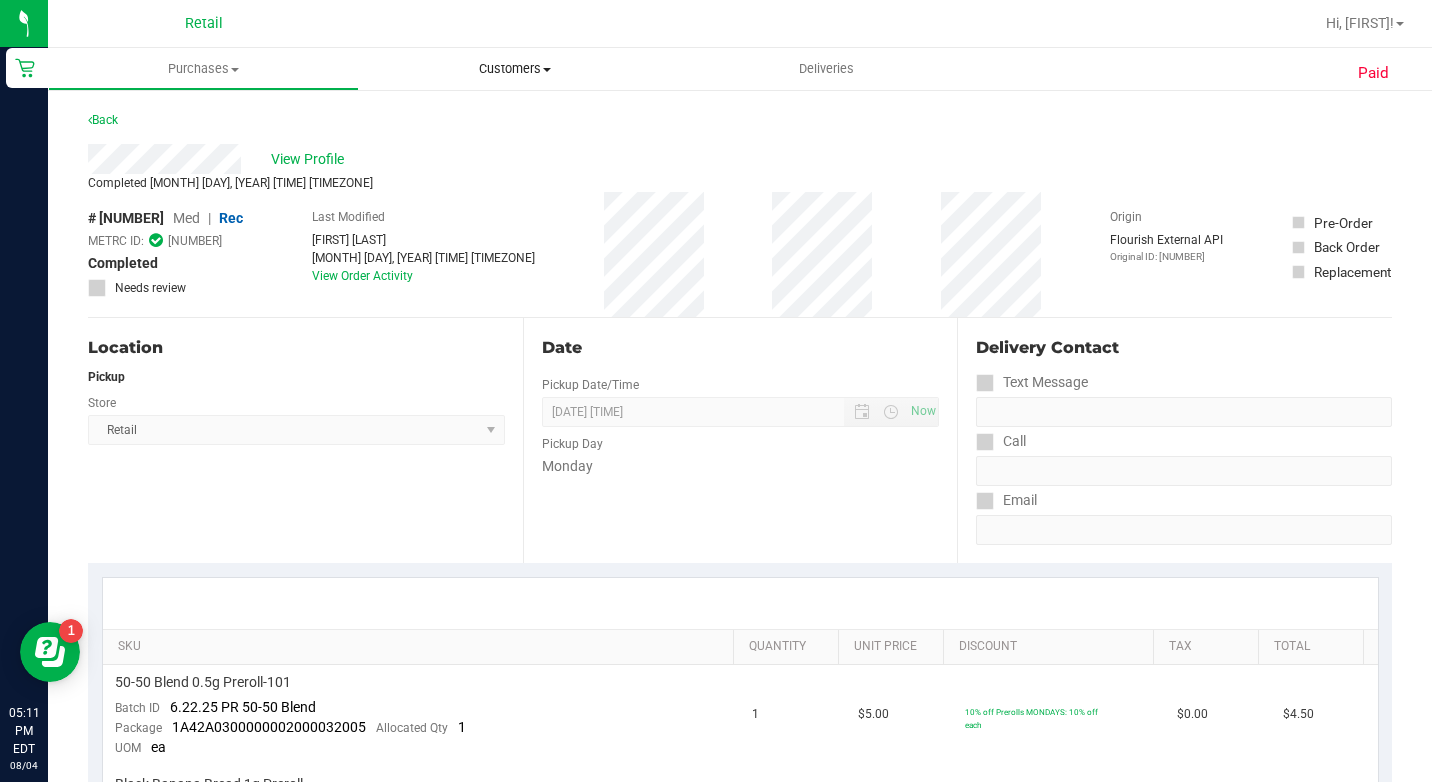 click on "Customers" at bounding box center (514, 69) 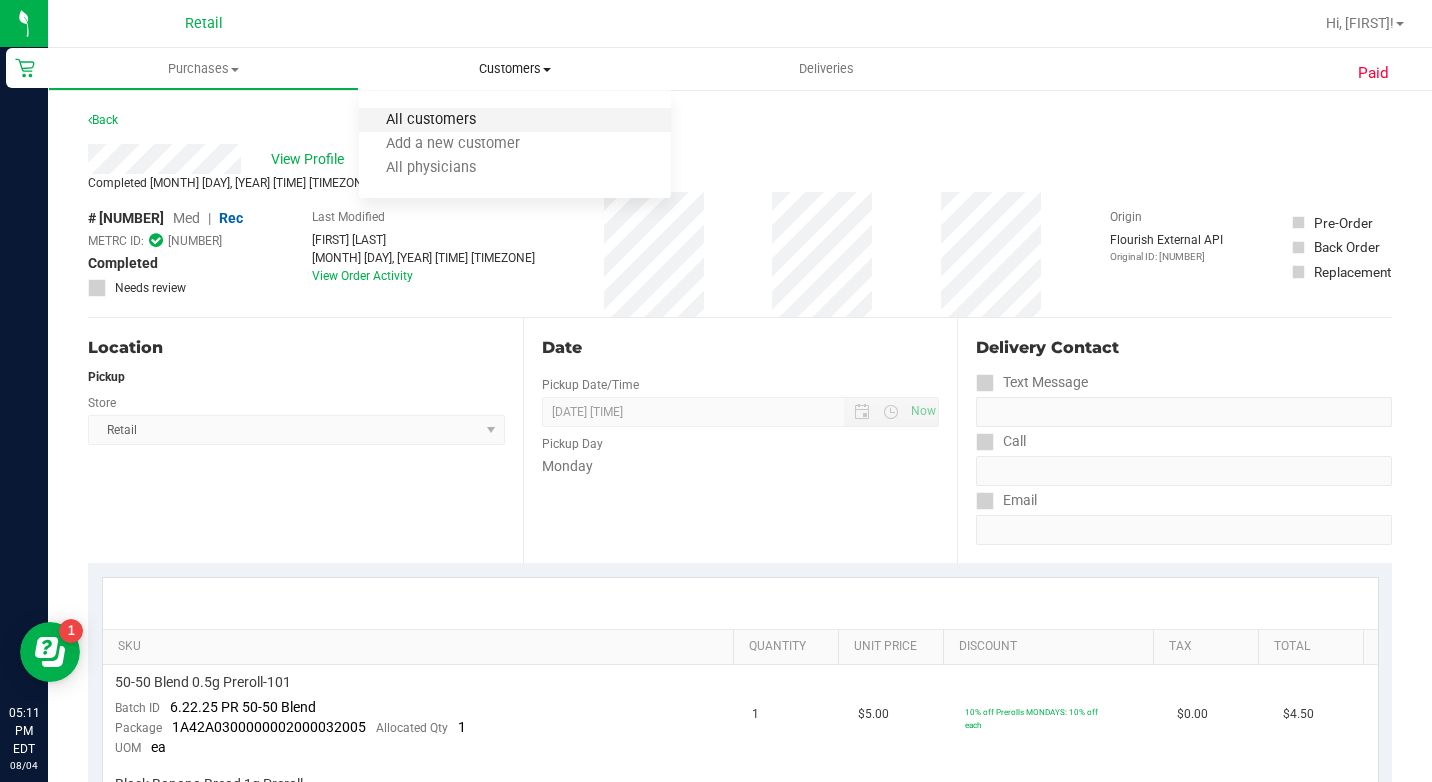 click on "All customers" at bounding box center [431, 120] 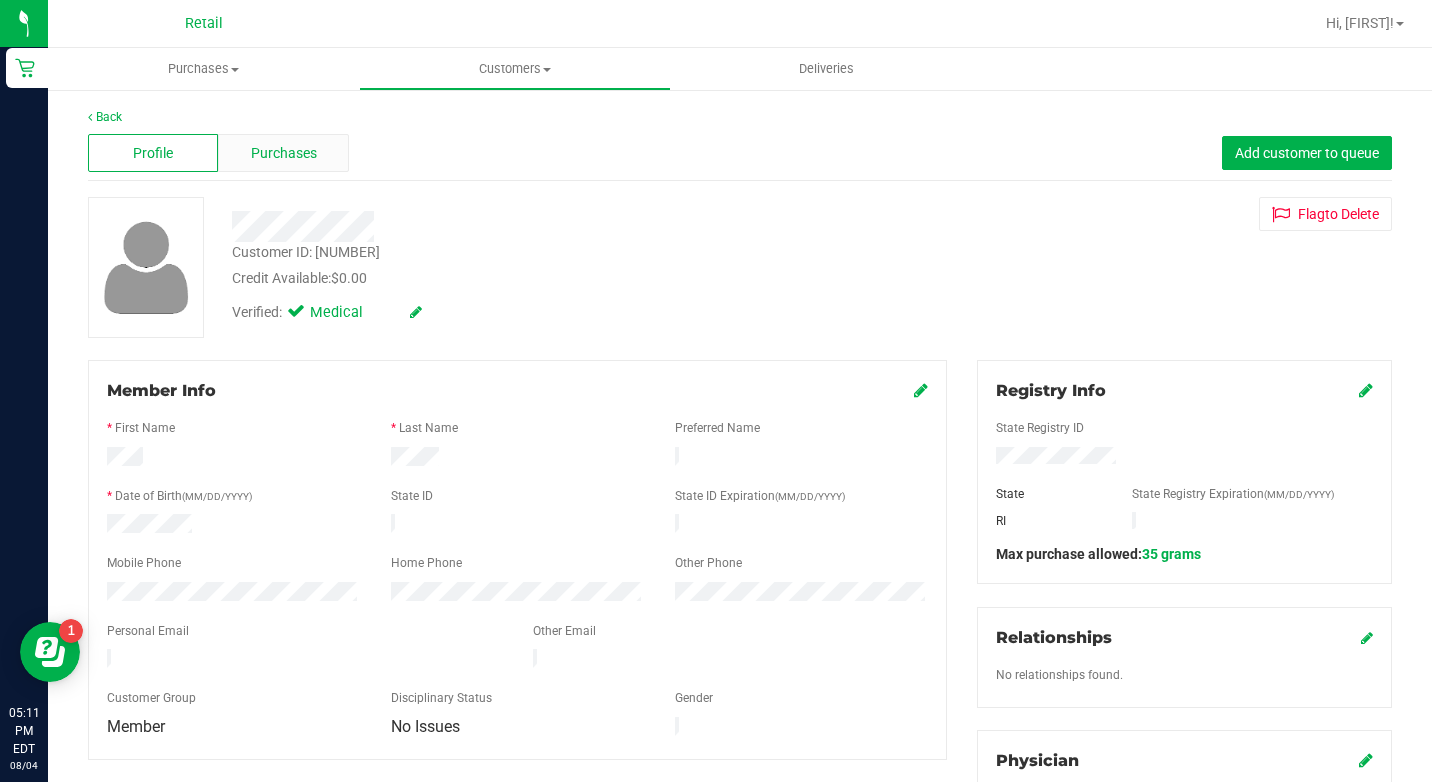 click on "Purchases" at bounding box center (284, 153) 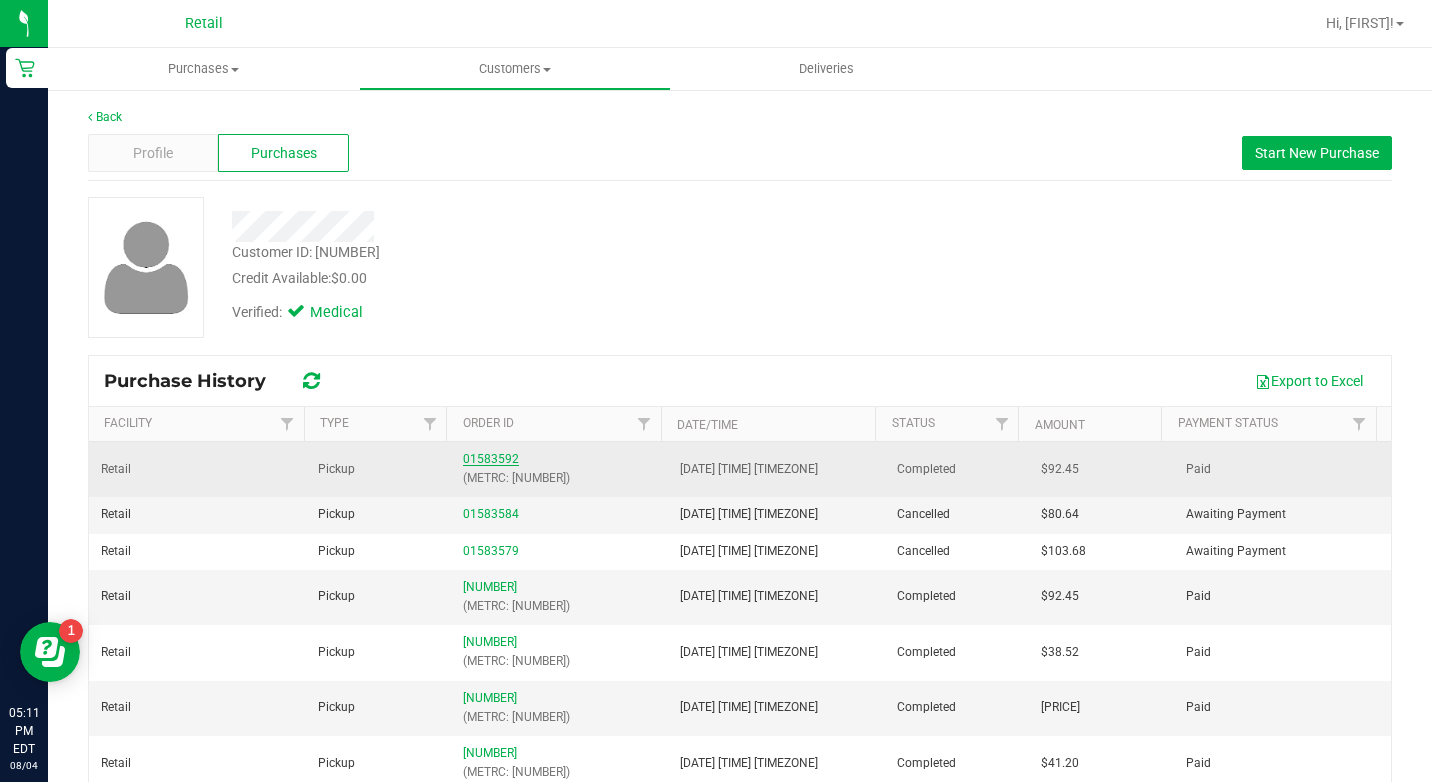 click on "01583592" at bounding box center (491, 459) 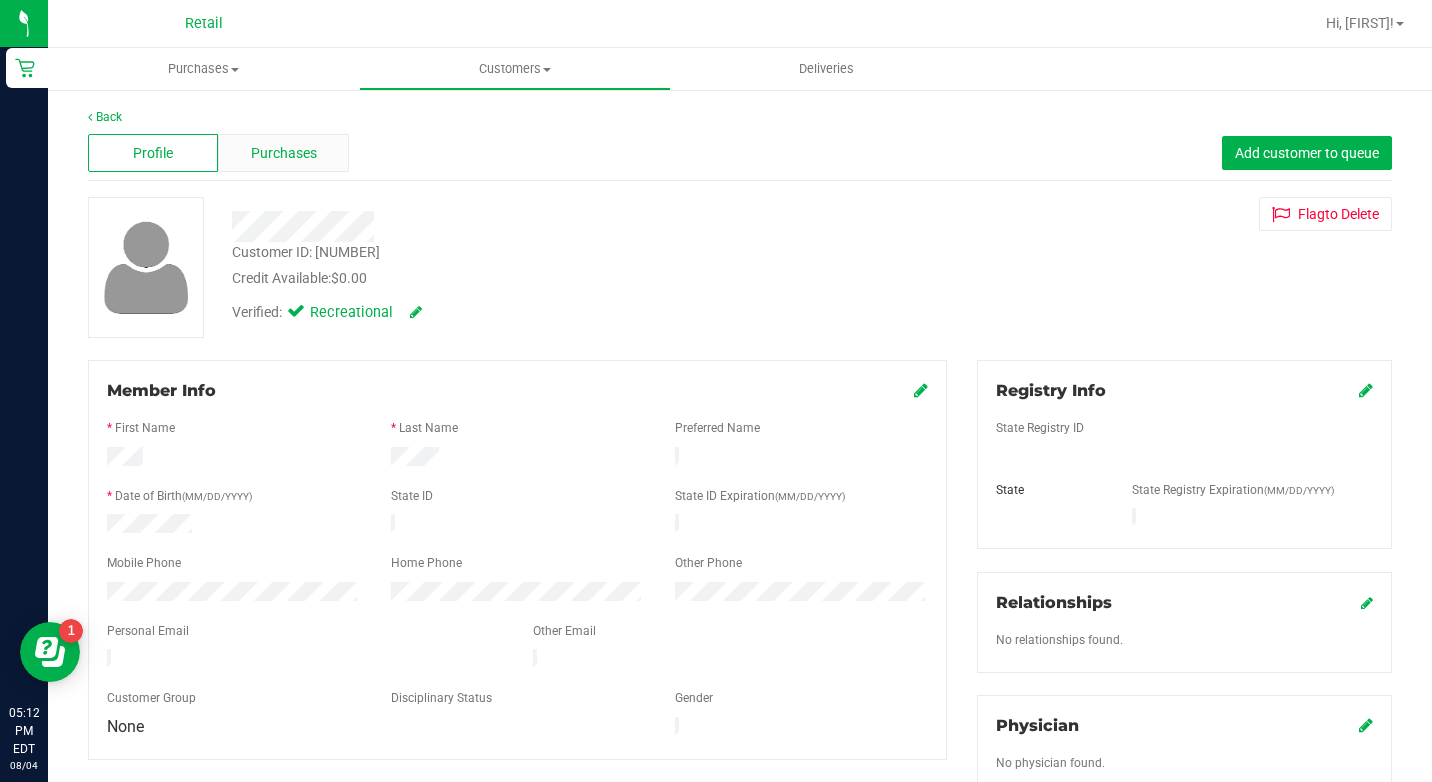click on "Purchases" at bounding box center (283, 153) 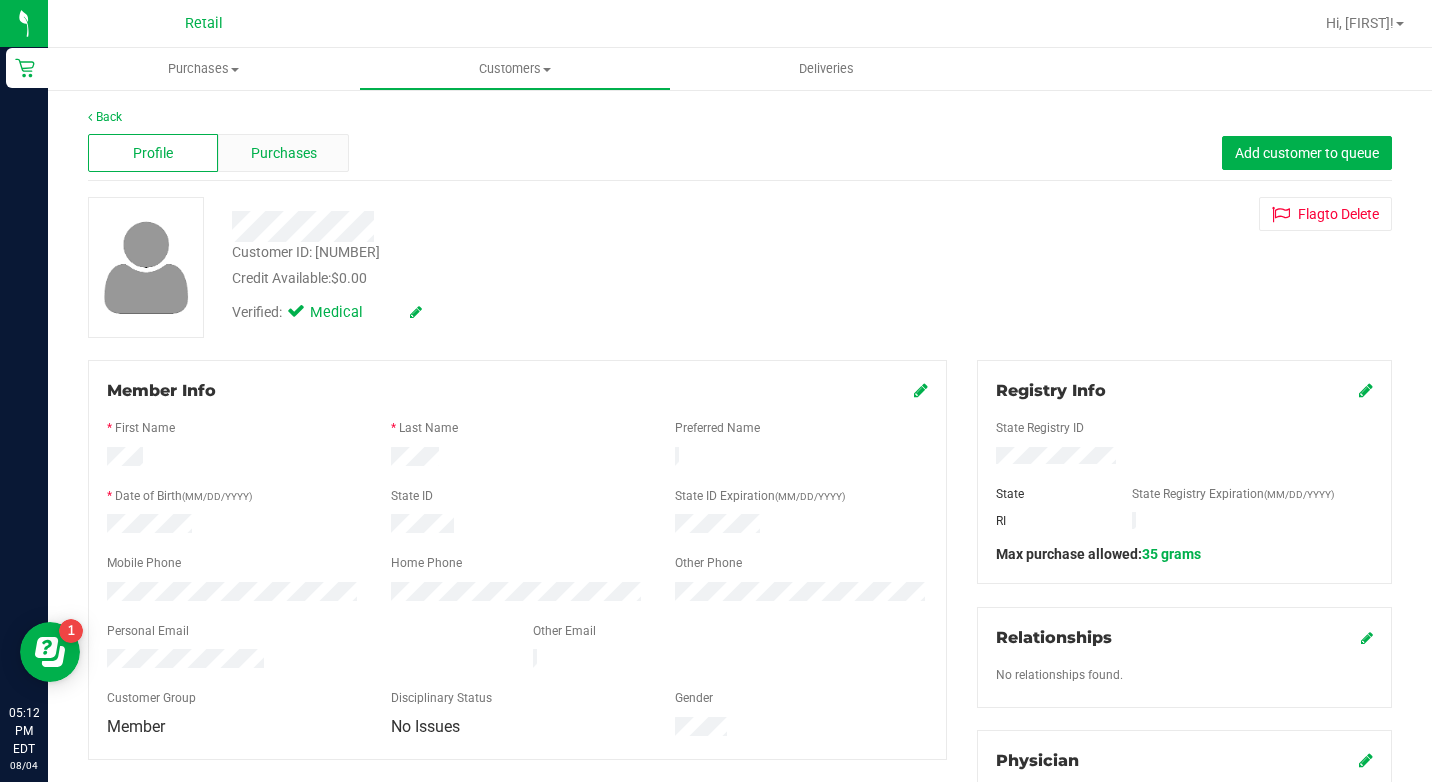 click on "Purchases" at bounding box center (283, 153) 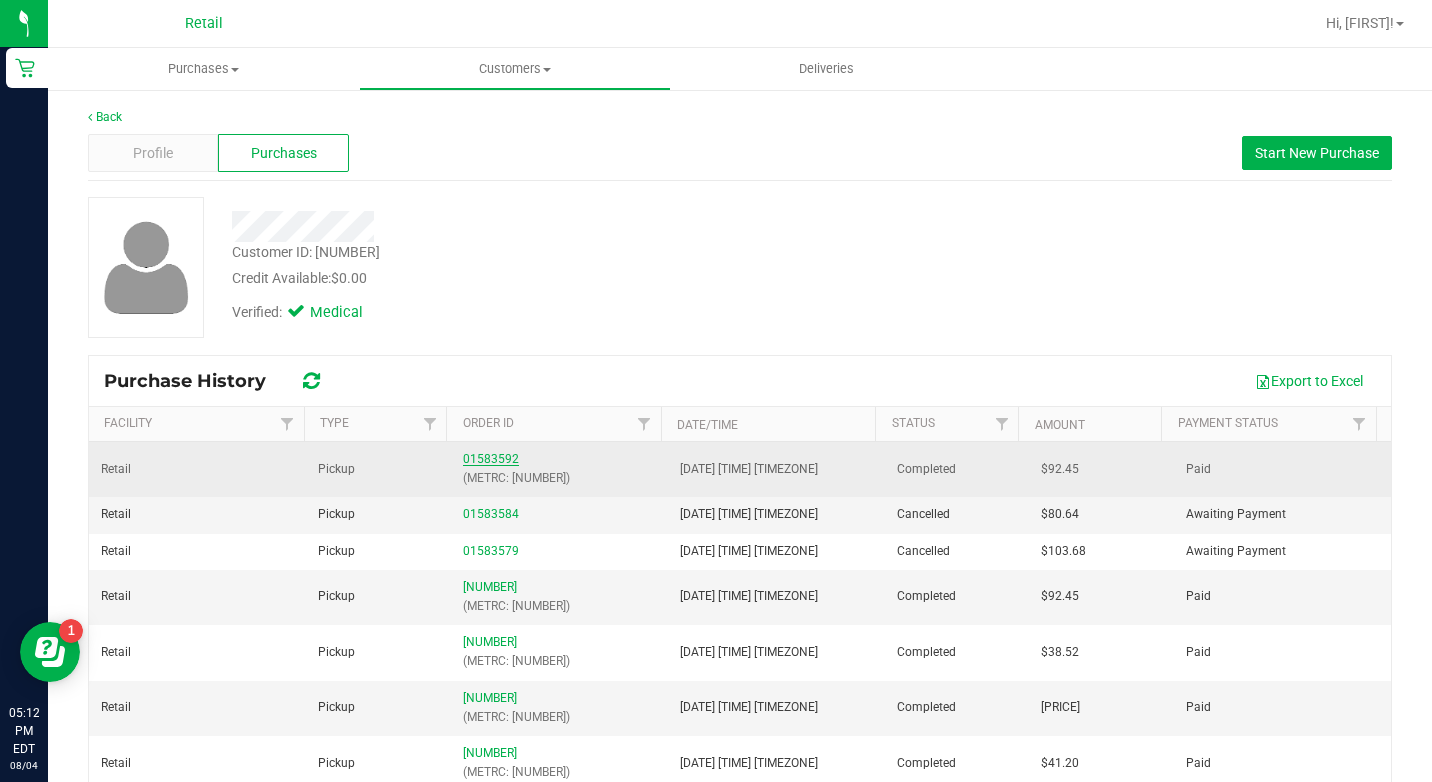 click on "01583592" at bounding box center [491, 459] 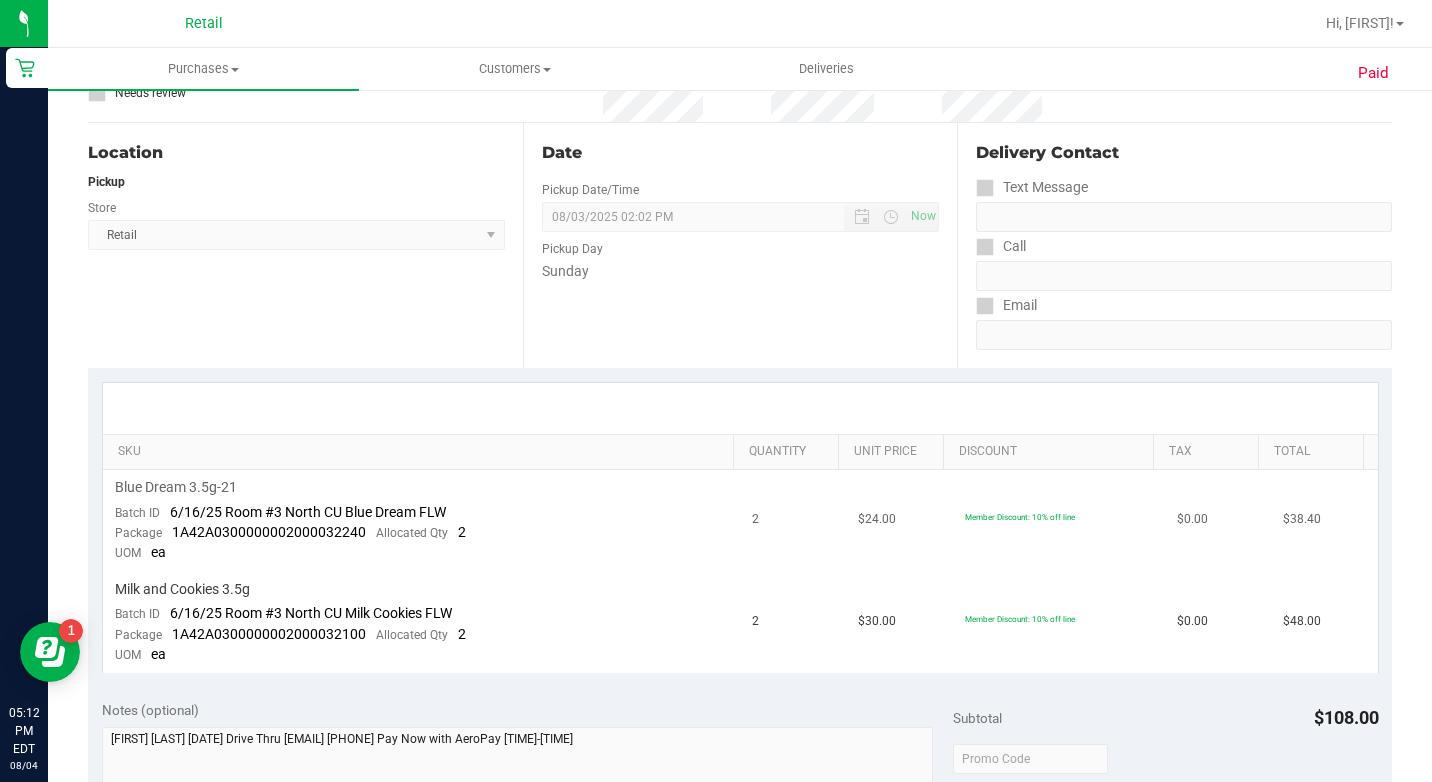 scroll, scrollTop: 0, scrollLeft: 0, axis: both 